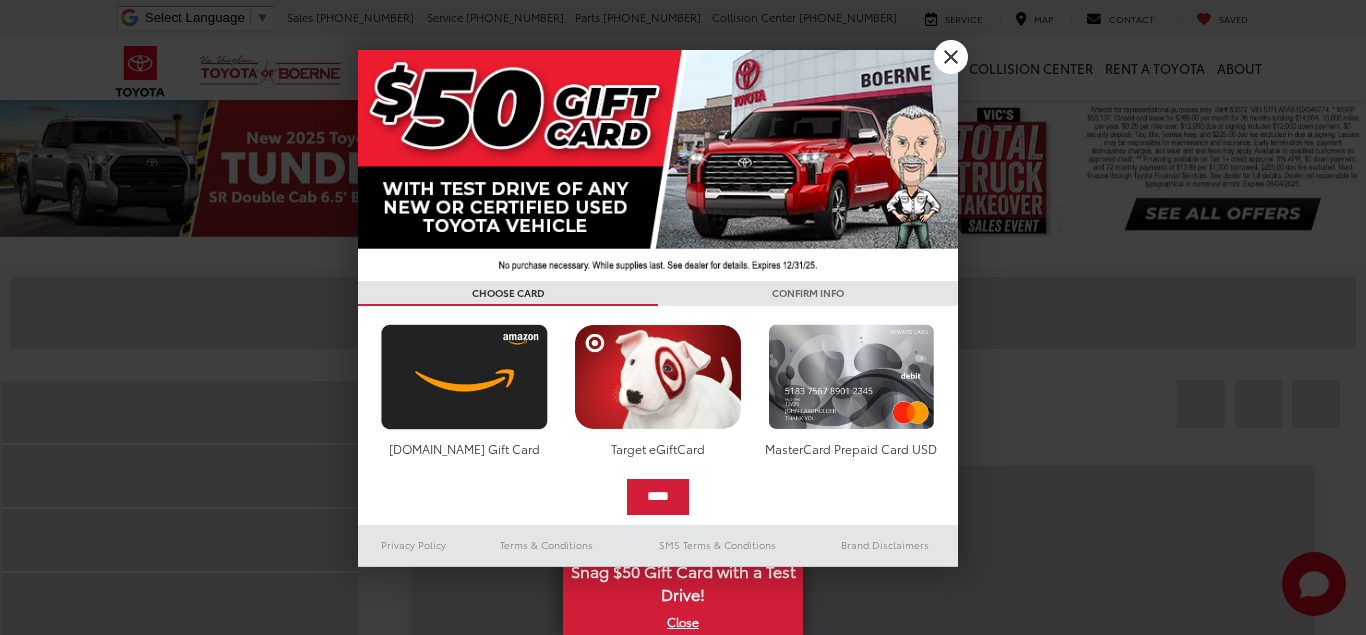 scroll, scrollTop: 0, scrollLeft: 0, axis: both 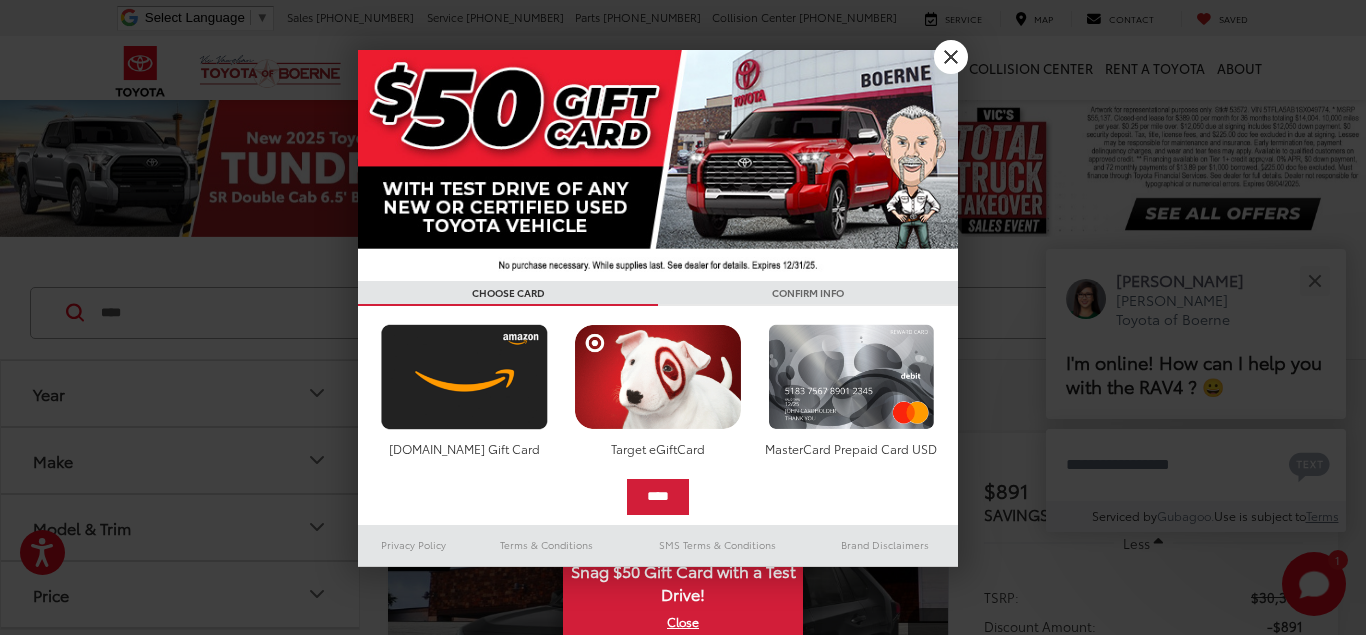 click on "X" at bounding box center [951, 57] 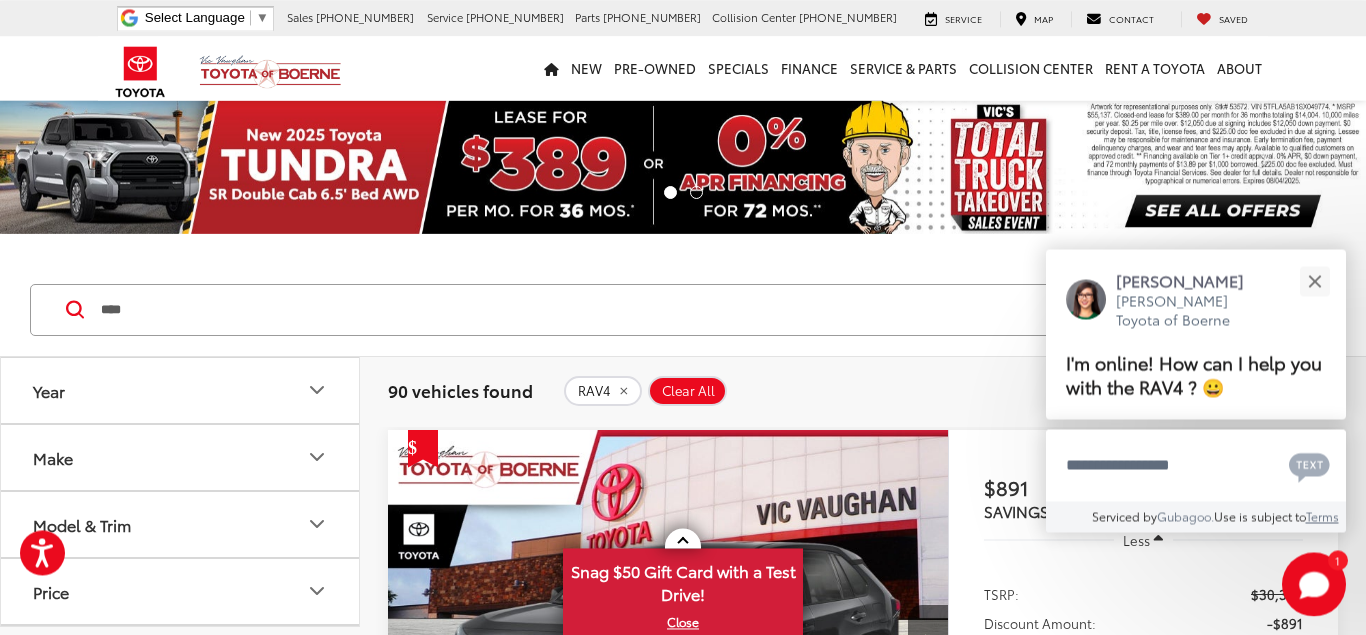 scroll, scrollTop: 0, scrollLeft: 0, axis: both 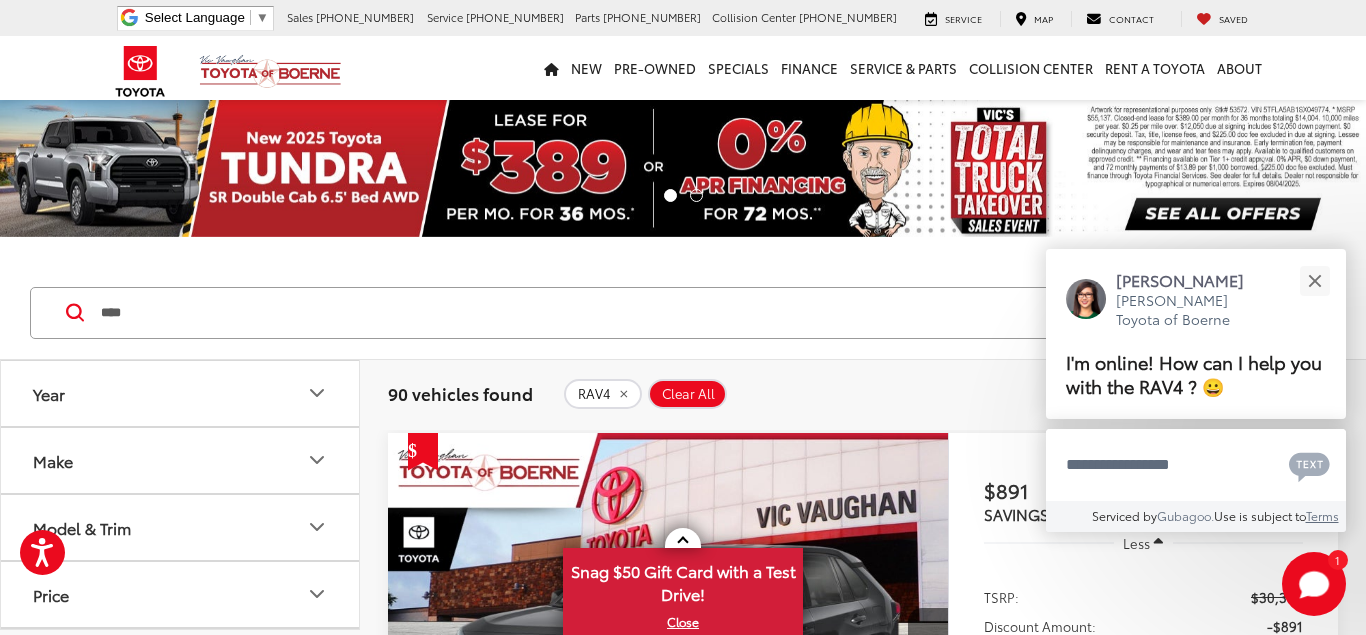 click 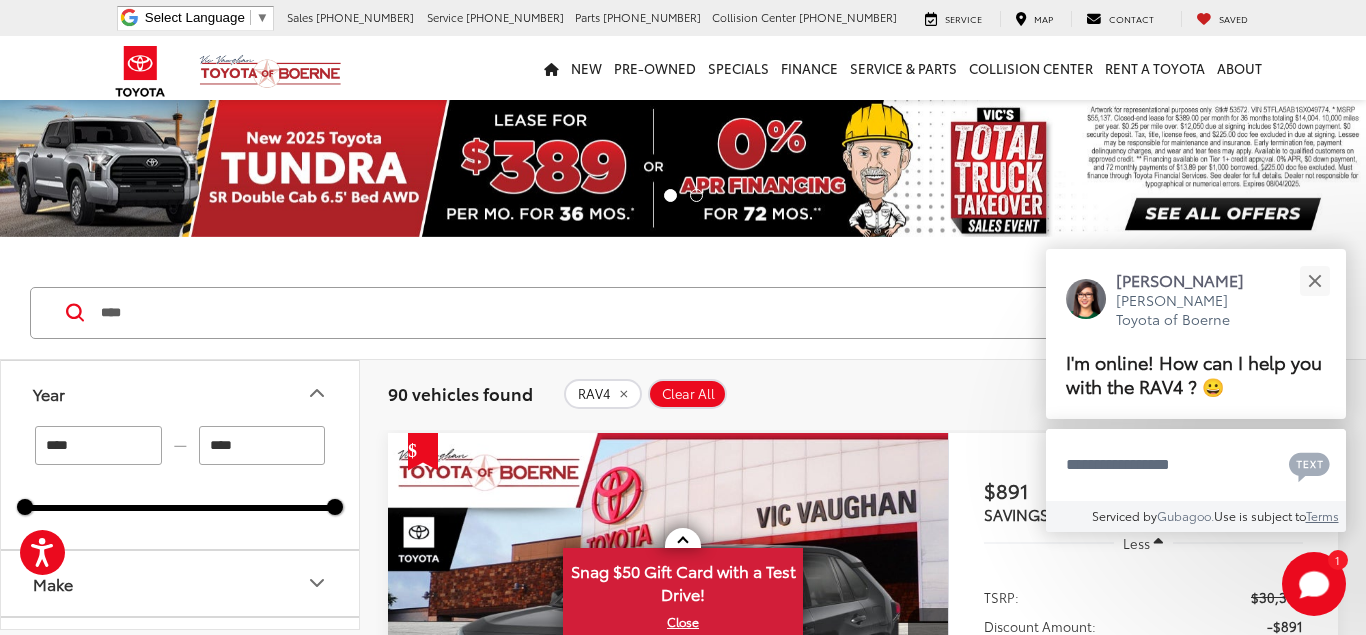 click on "****" at bounding box center (98, 445) 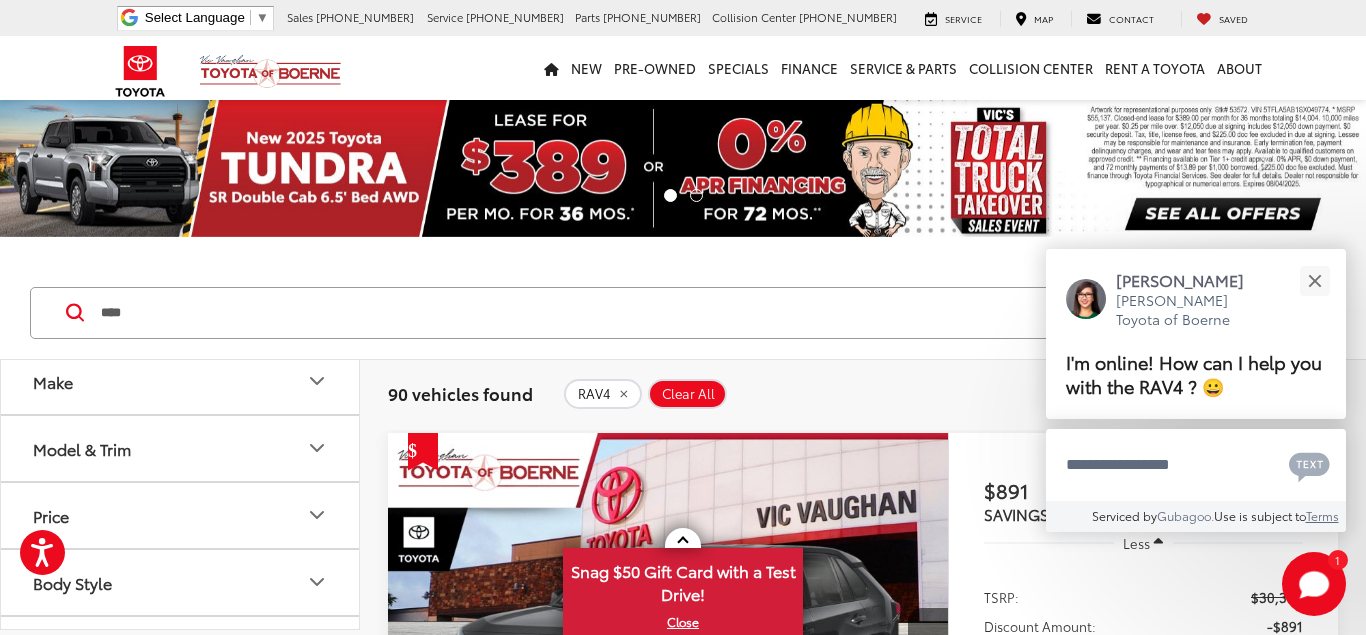 scroll, scrollTop: 240, scrollLeft: 0, axis: vertical 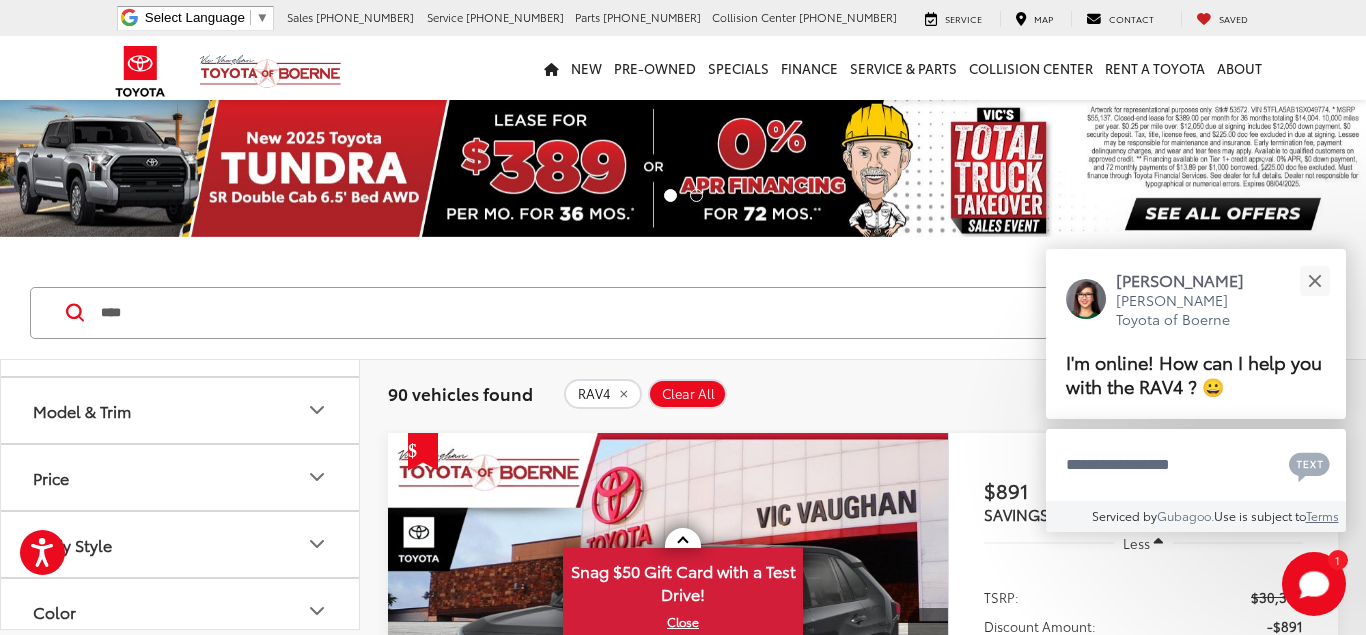 click 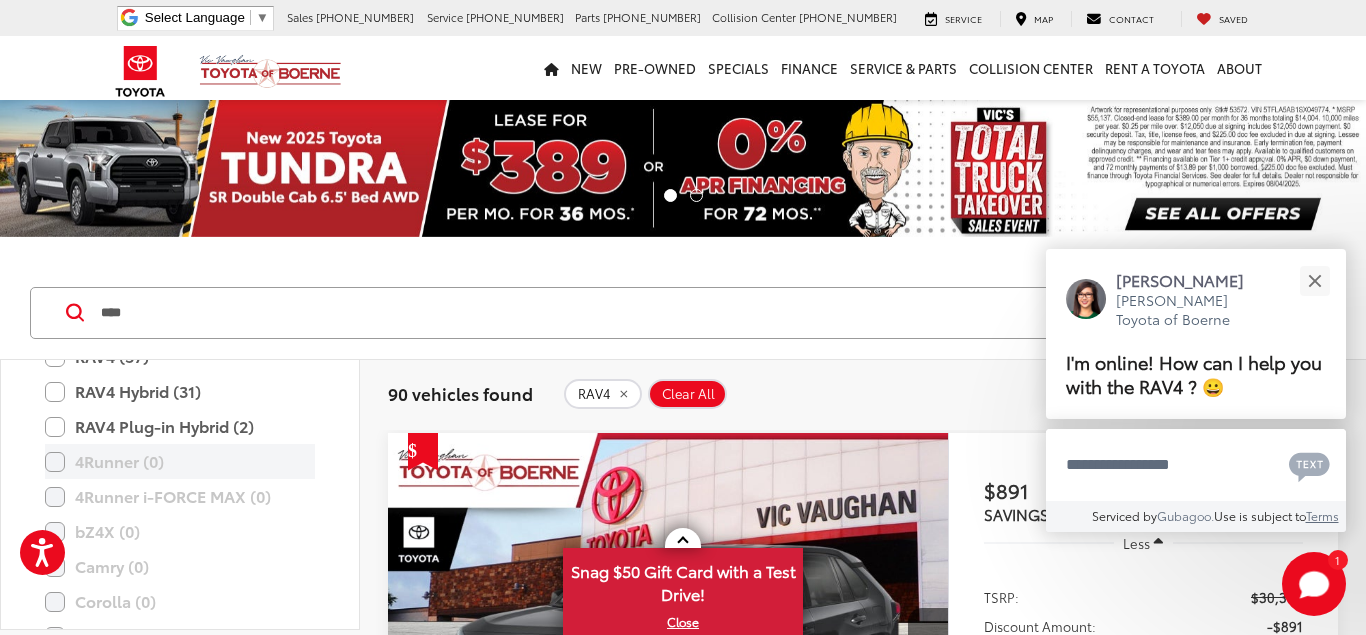 scroll, scrollTop: 240, scrollLeft: 0, axis: vertical 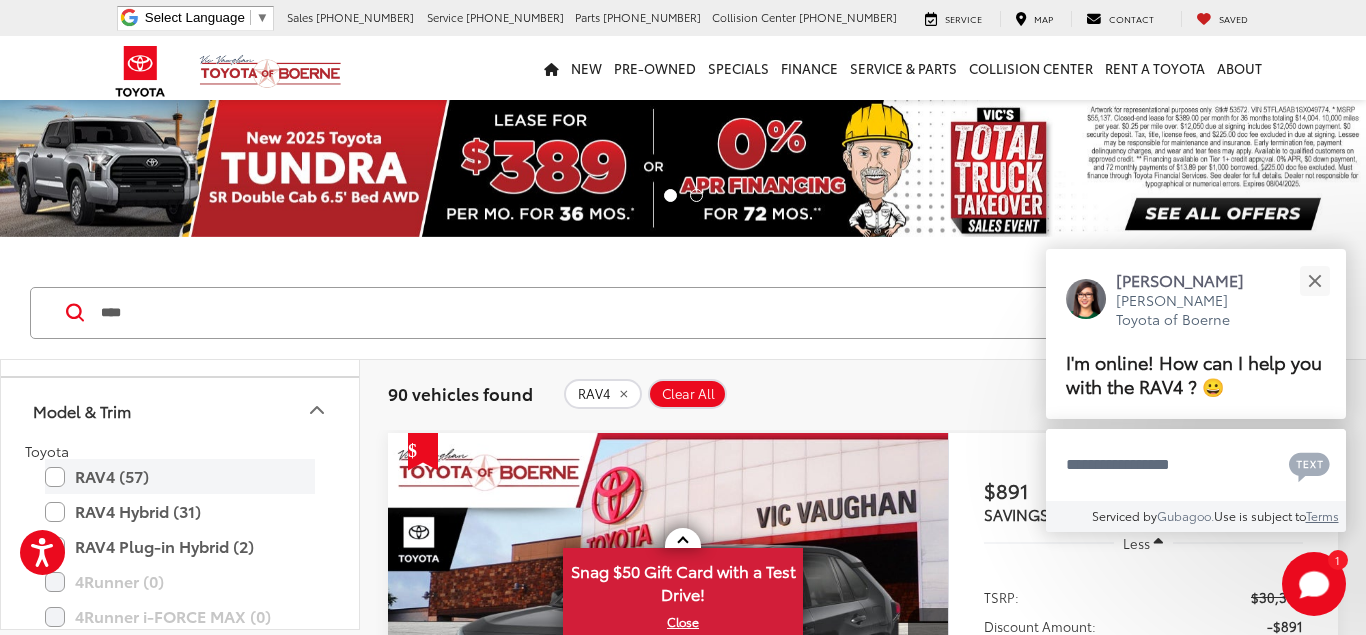 click on "RAV4 (57)" at bounding box center (180, 476) 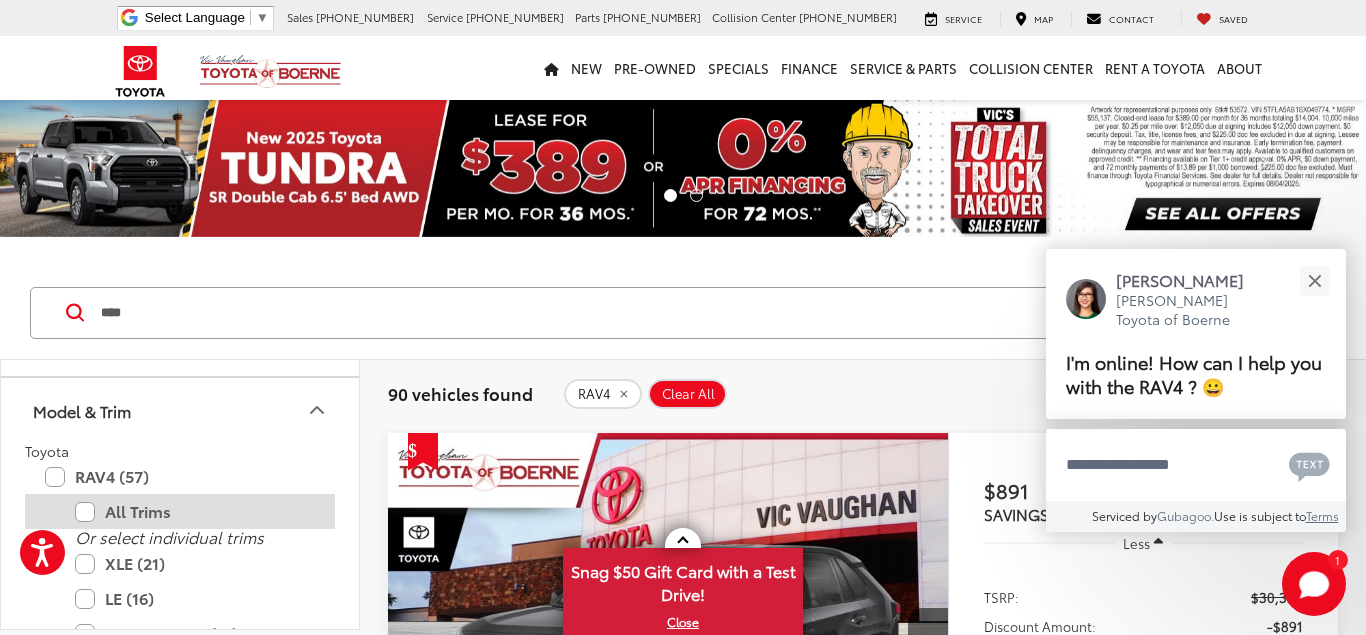 scroll, scrollTop: 360, scrollLeft: 0, axis: vertical 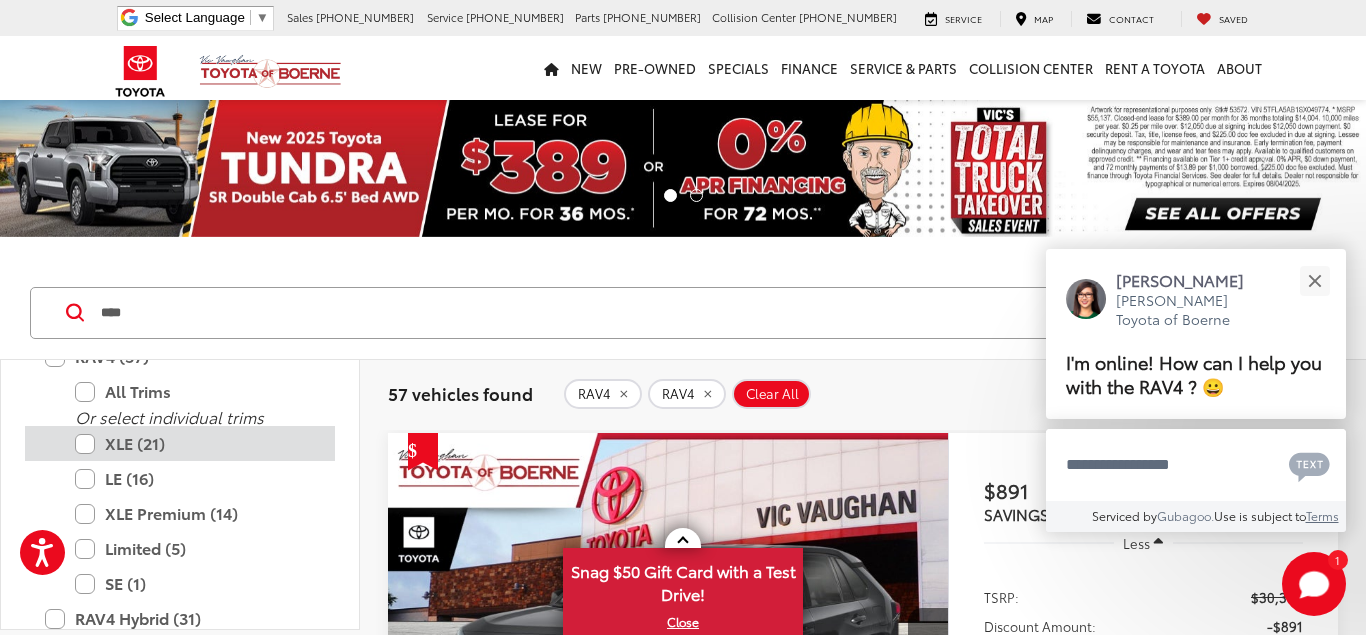 click on "XLE (21)" at bounding box center [195, 443] 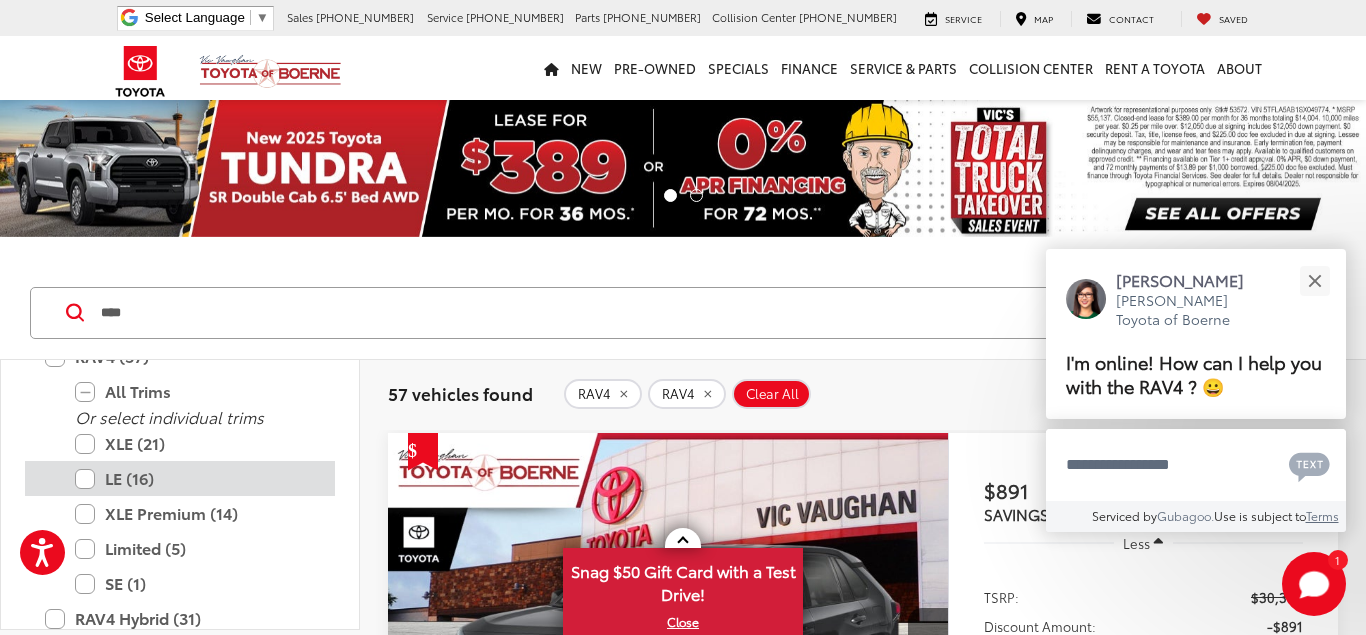 click on "LE (16)" at bounding box center (195, 478) 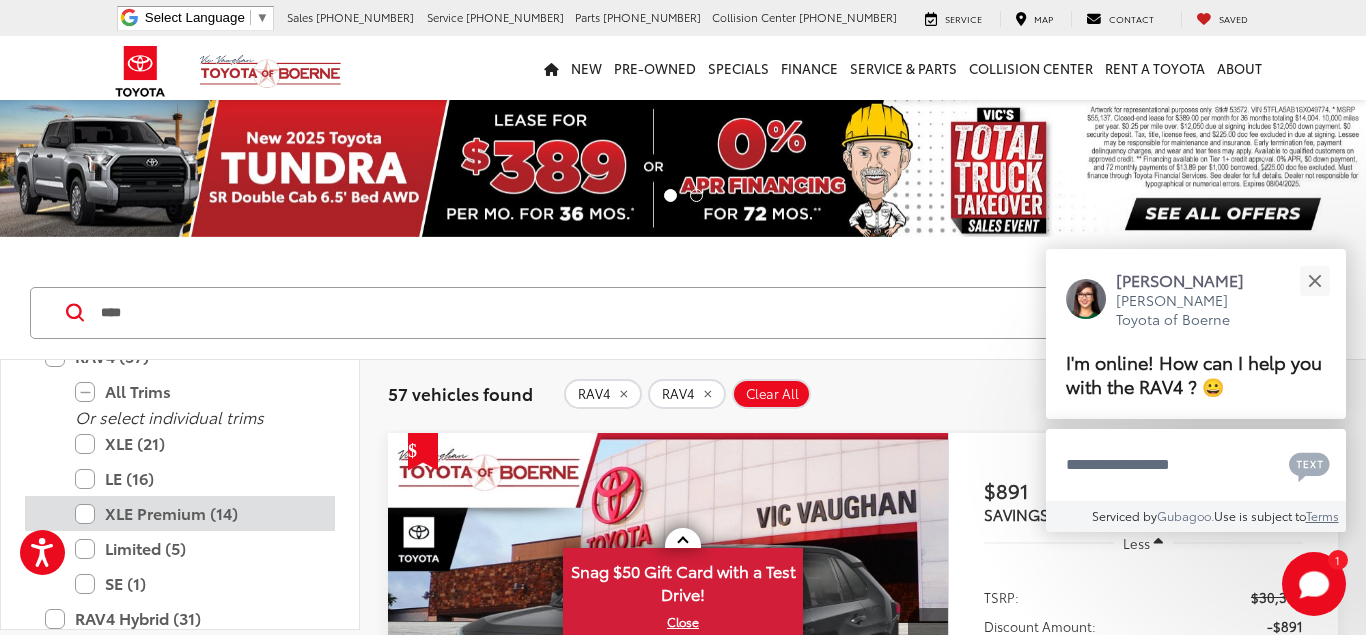 click on "XLE Premium (14)" at bounding box center [195, 513] 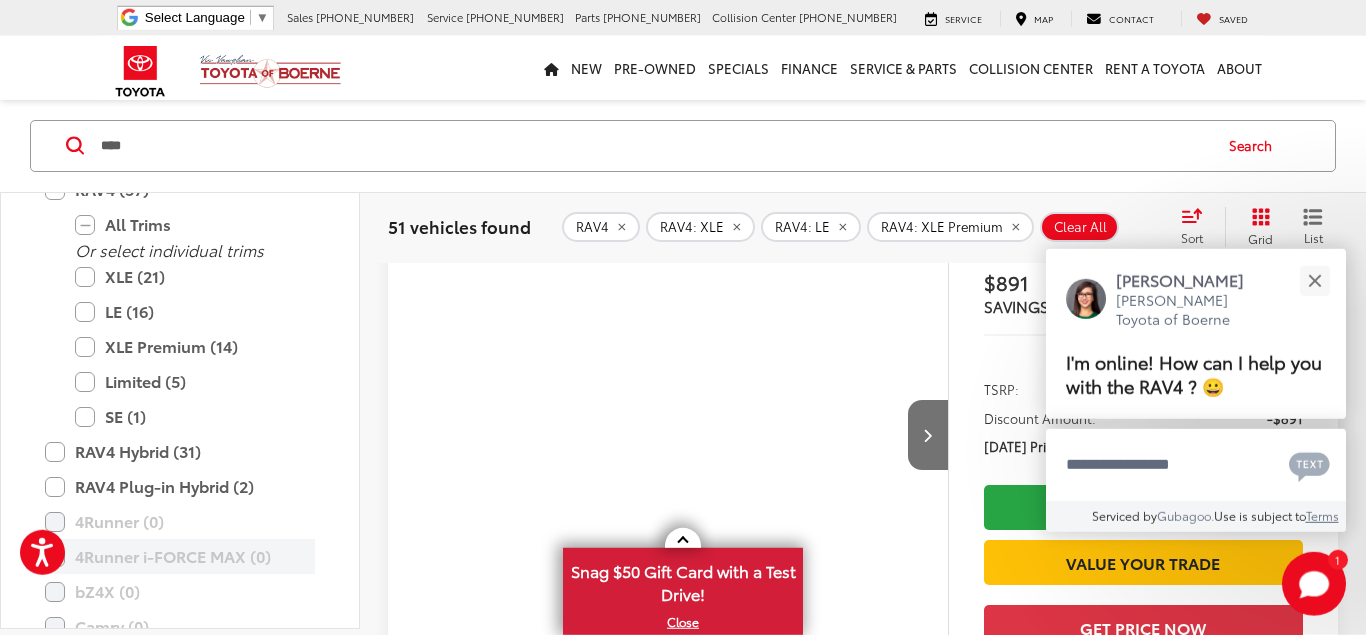 scroll, scrollTop: 279, scrollLeft: 0, axis: vertical 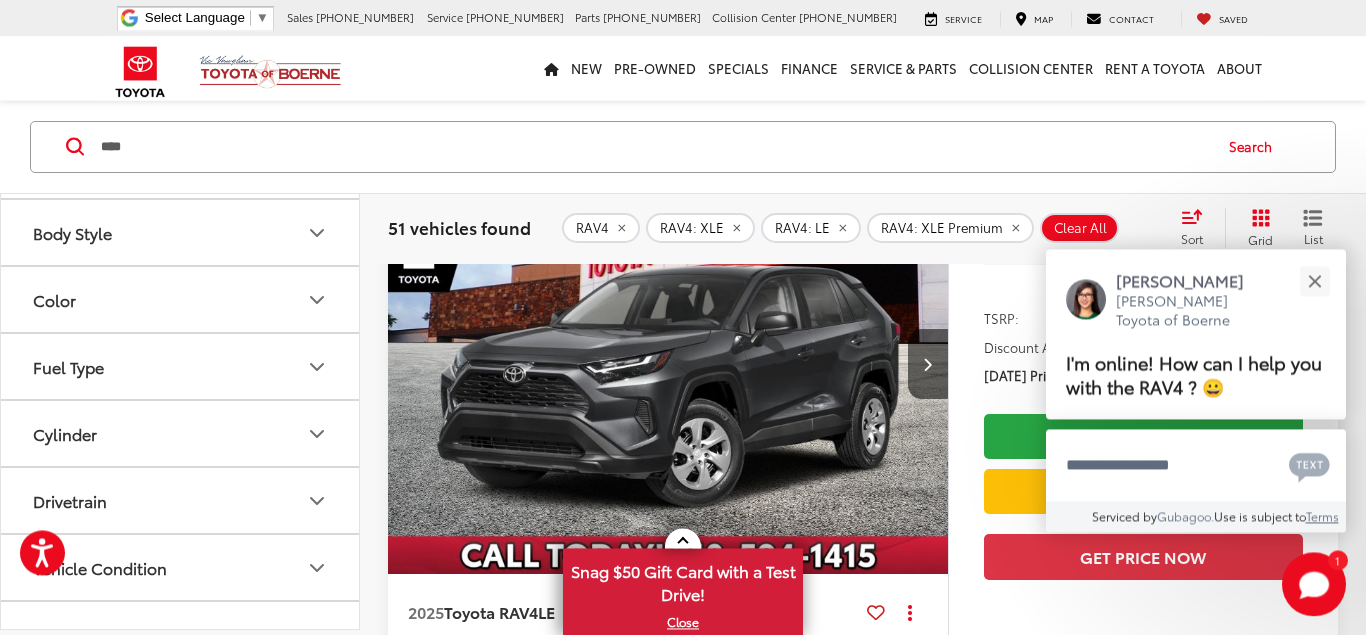 click 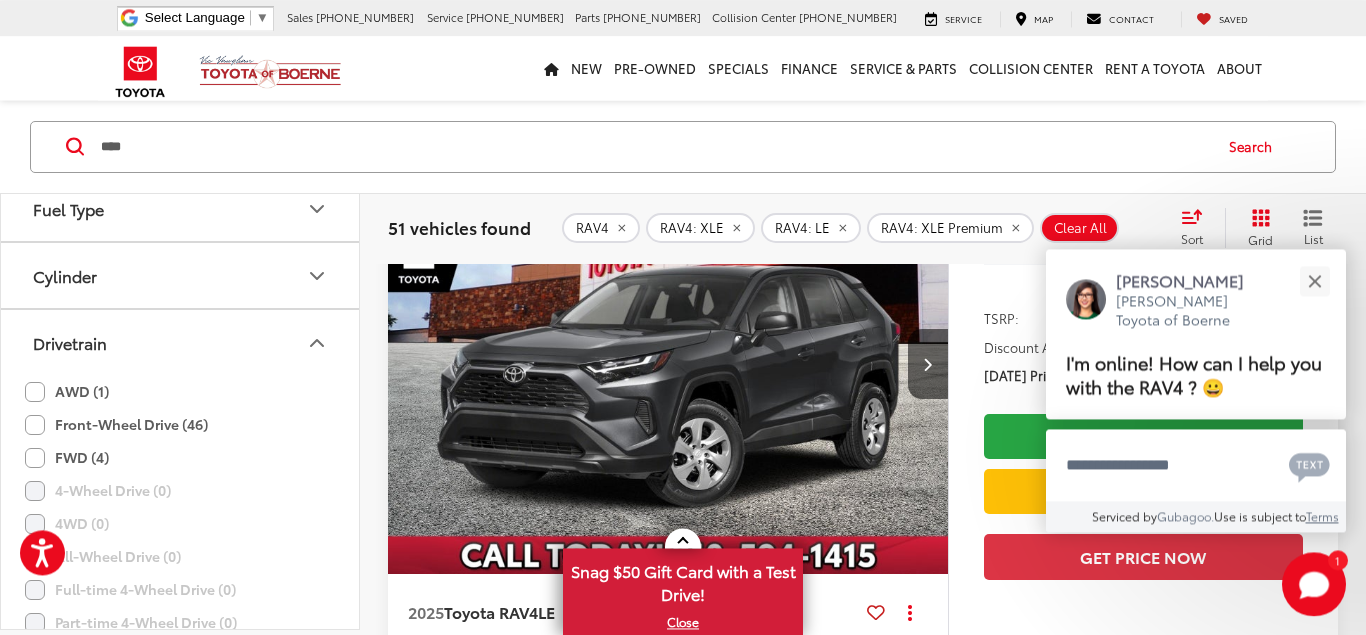 scroll, scrollTop: 1817, scrollLeft: 0, axis: vertical 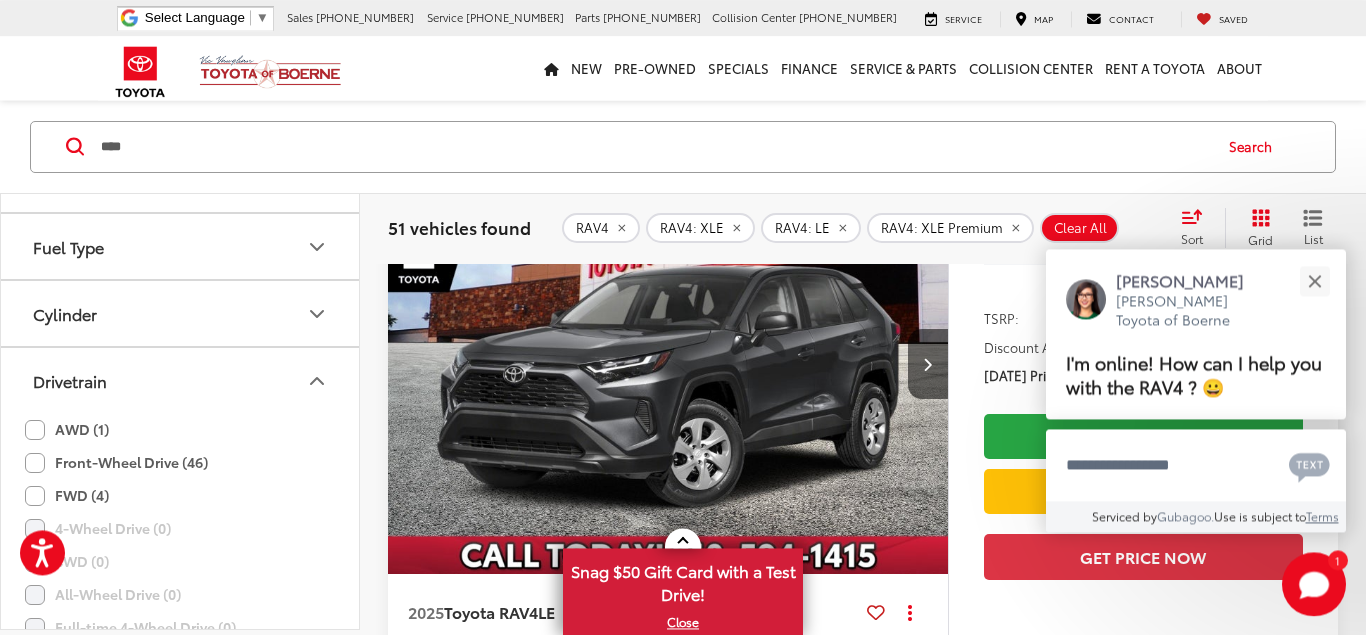 click 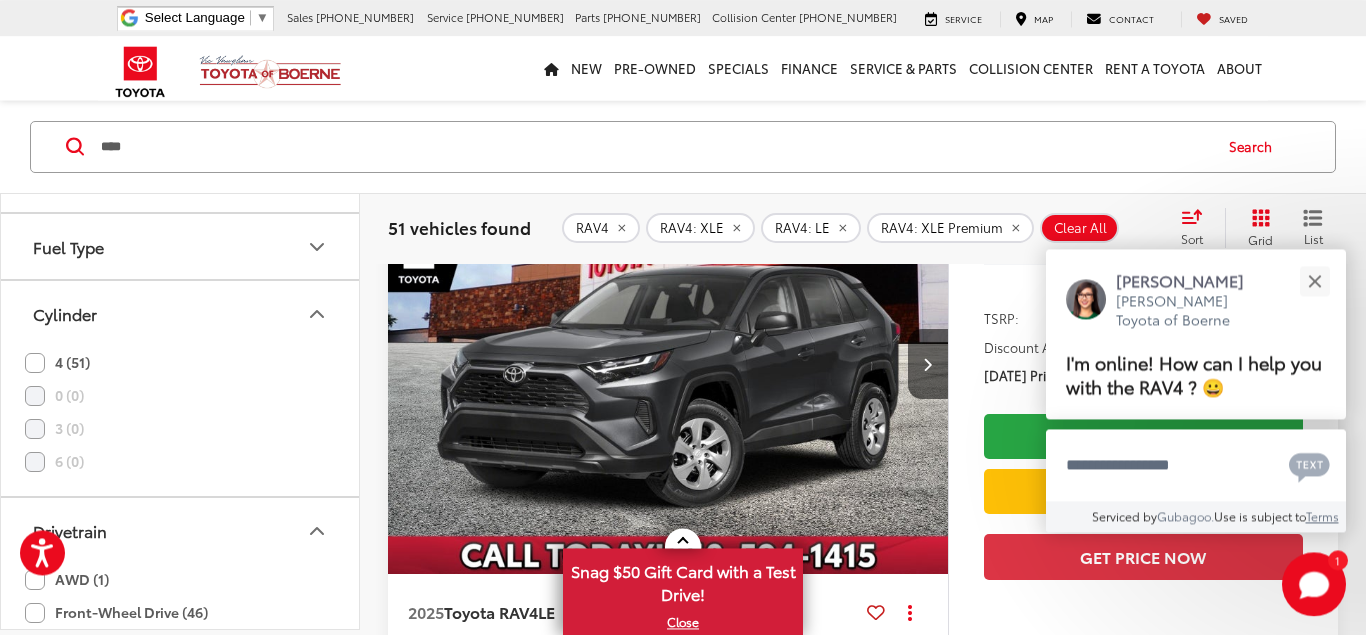 click 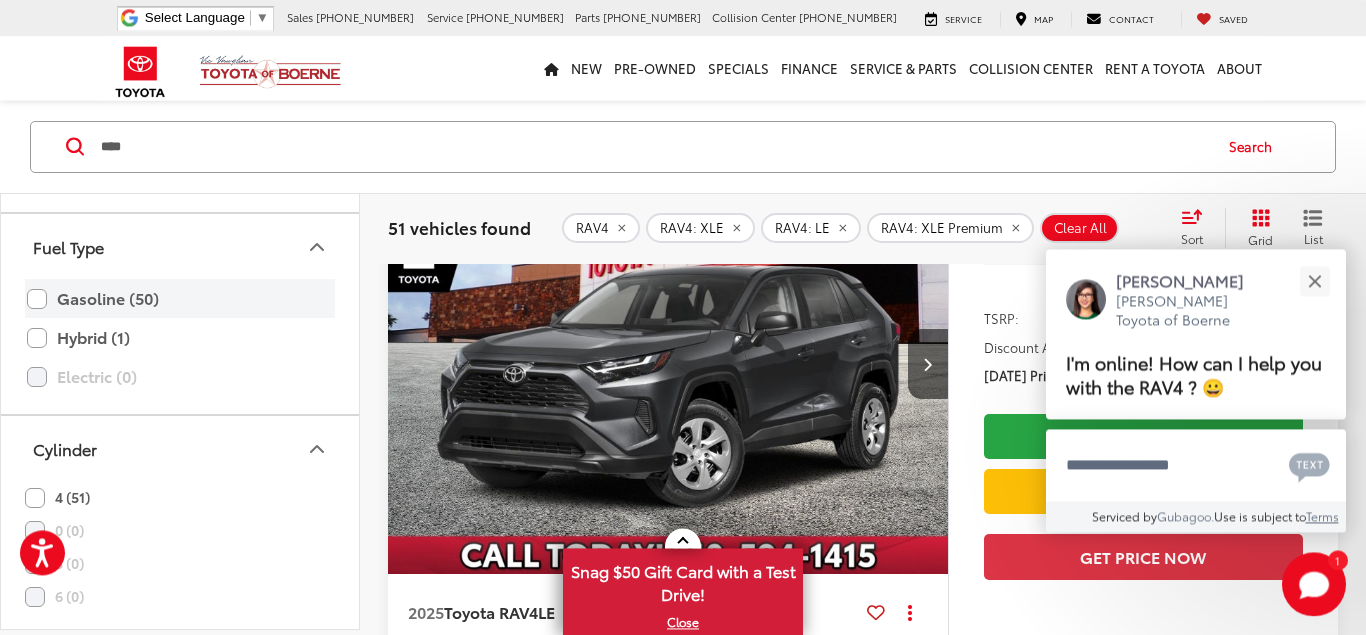 click on "Gasoline (50)" at bounding box center (180, 298) 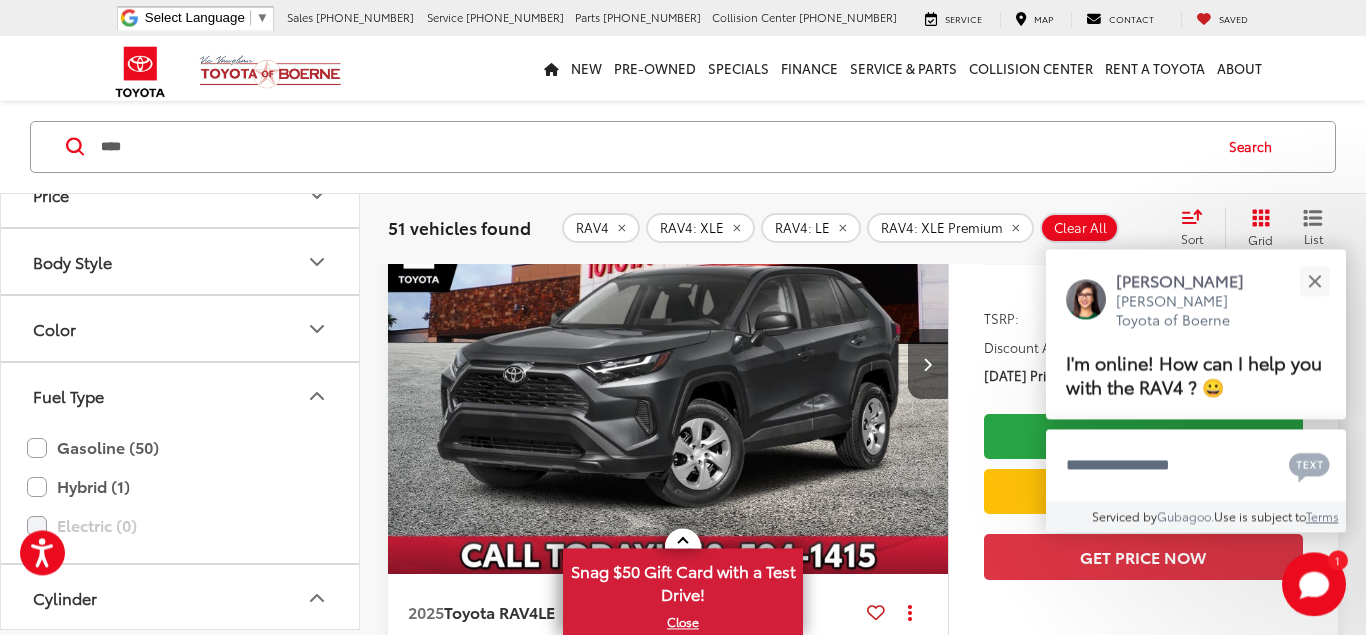 scroll, scrollTop: 1697, scrollLeft: 0, axis: vertical 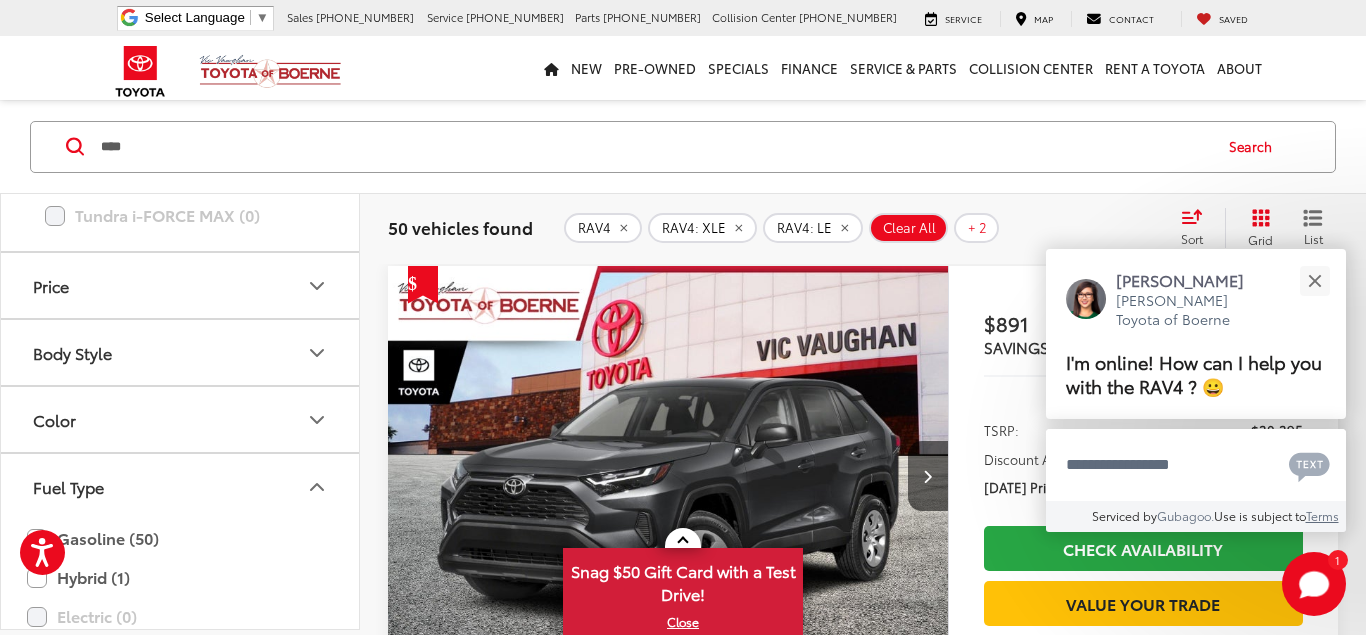 click 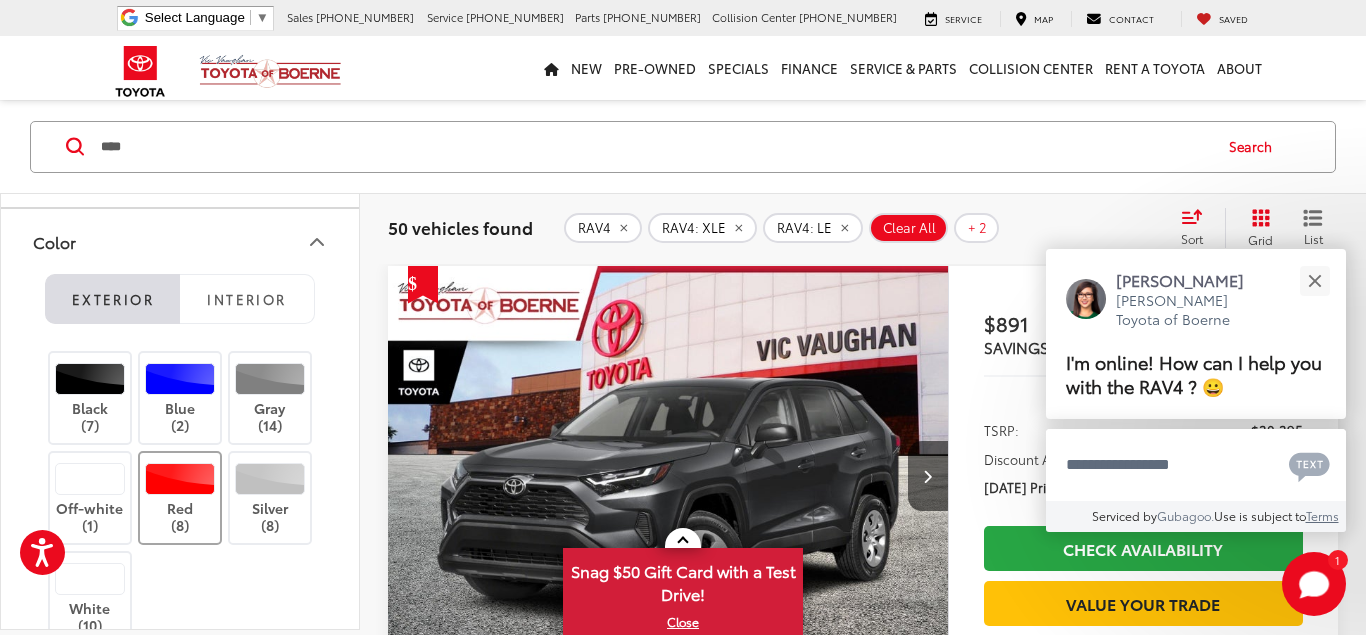 scroll, scrollTop: 1817, scrollLeft: 0, axis: vertical 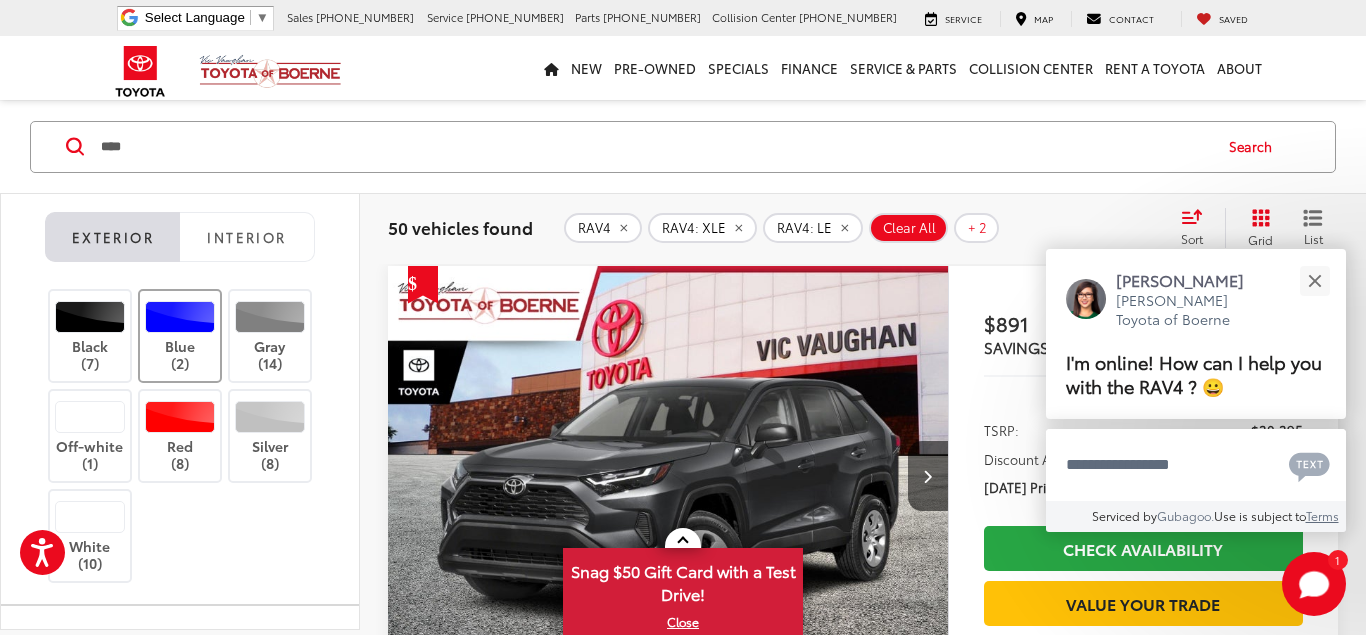 click on "Blue   (2)" at bounding box center (180, 335) 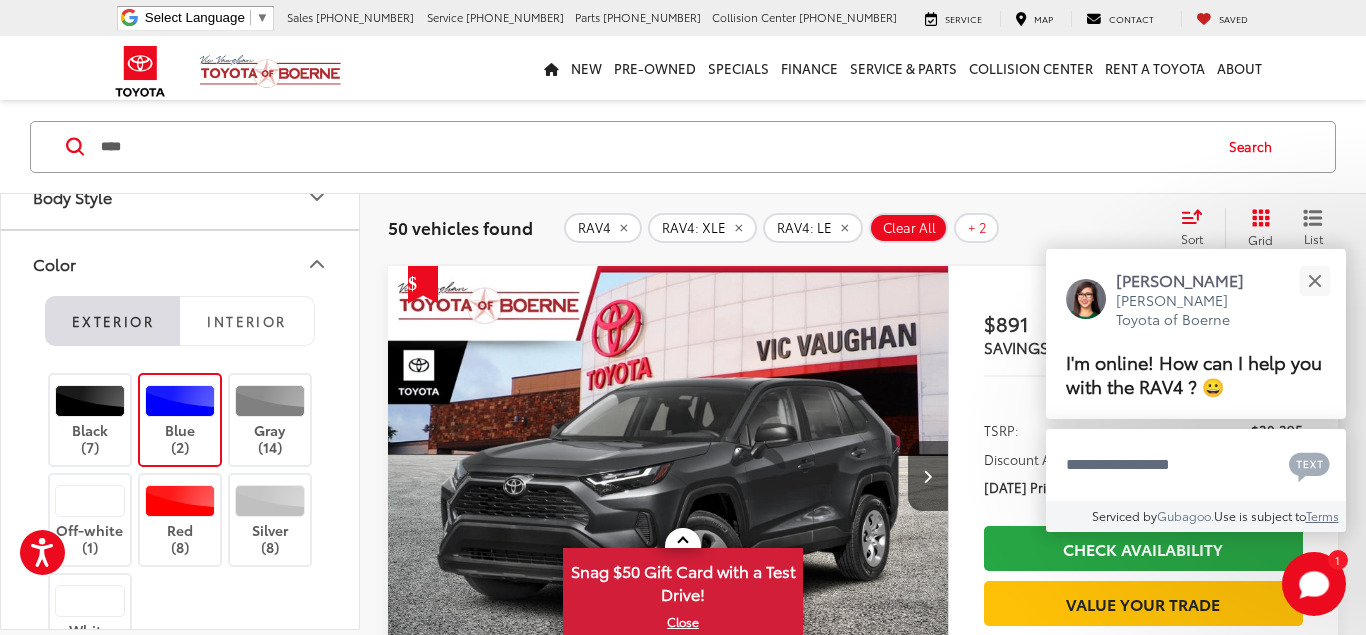 scroll, scrollTop: 1697, scrollLeft: 0, axis: vertical 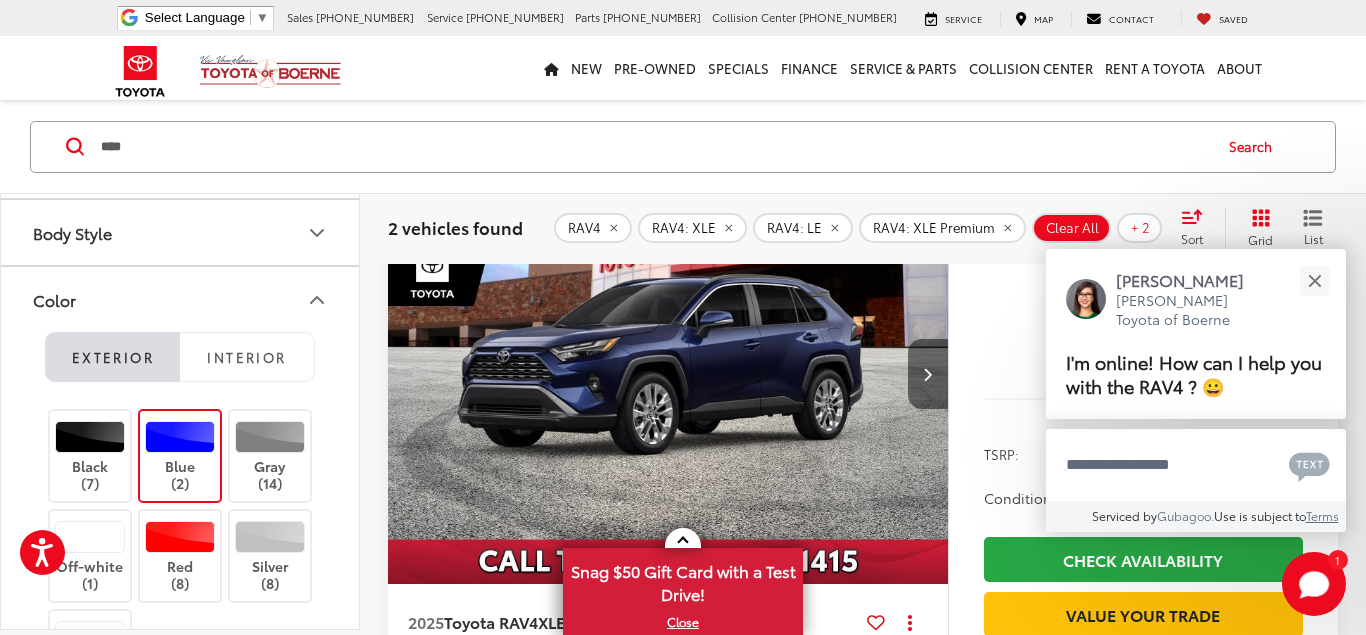 click at bounding box center (927, 374) 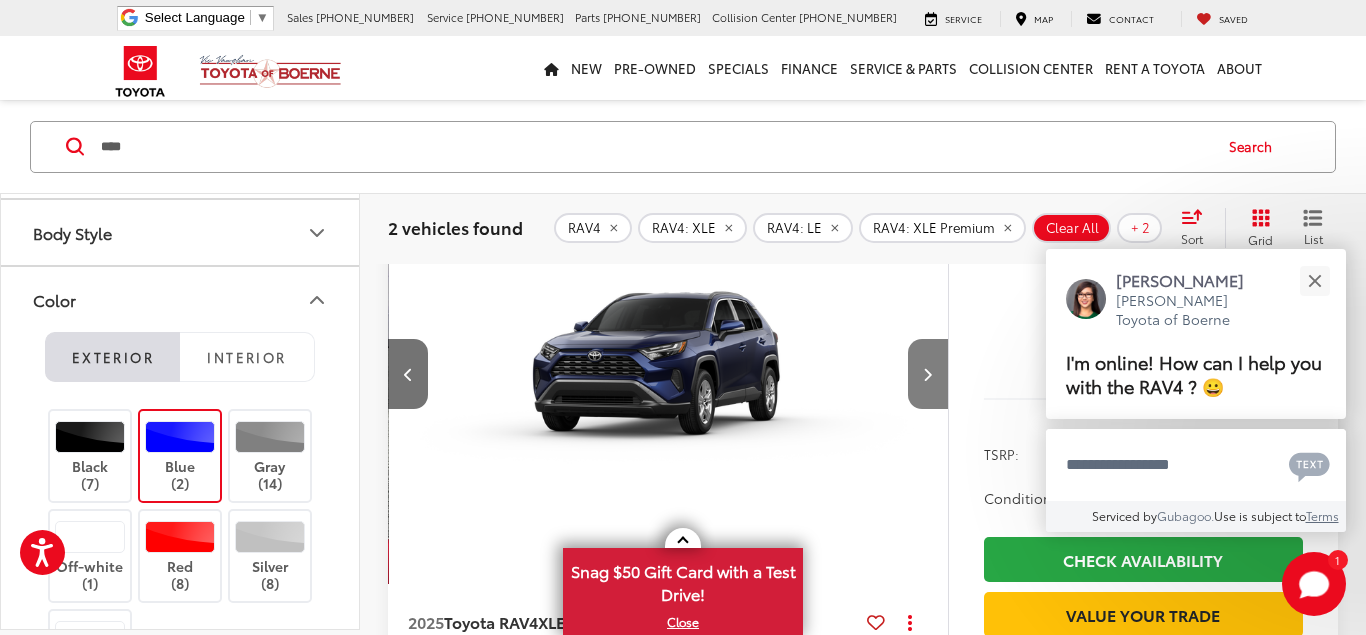 scroll, scrollTop: 0, scrollLeft: 563, axis: horizontal 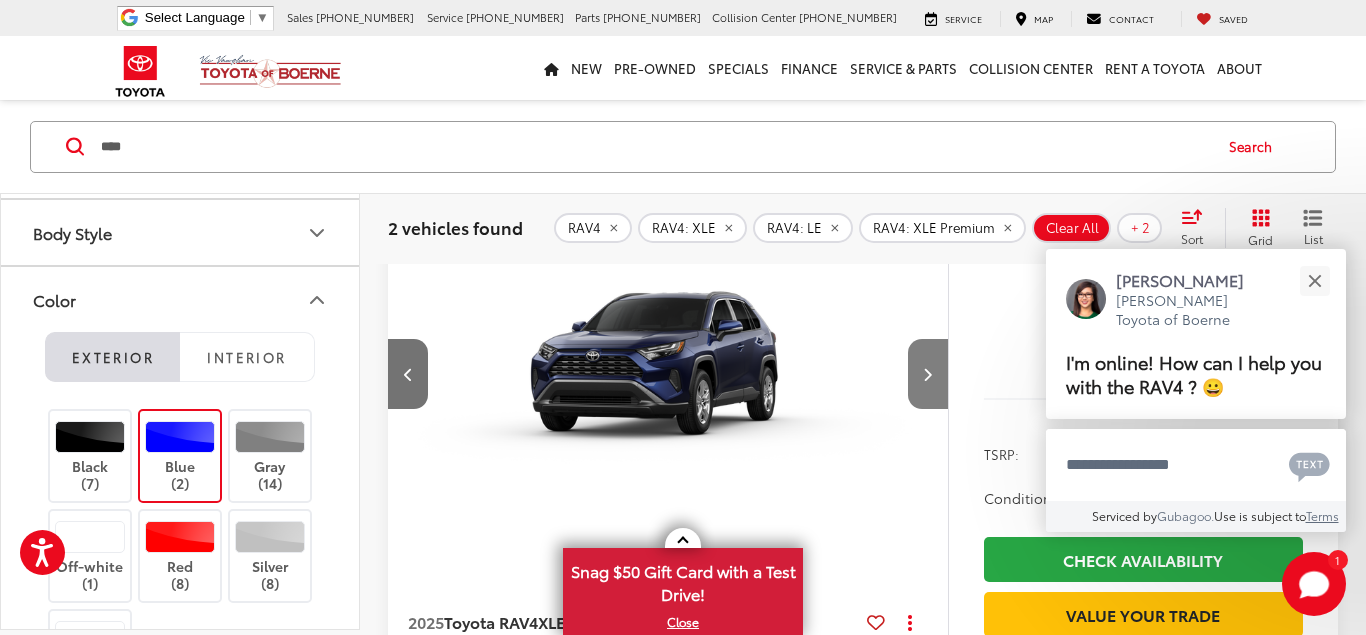 click at bounding box center [927, 374] 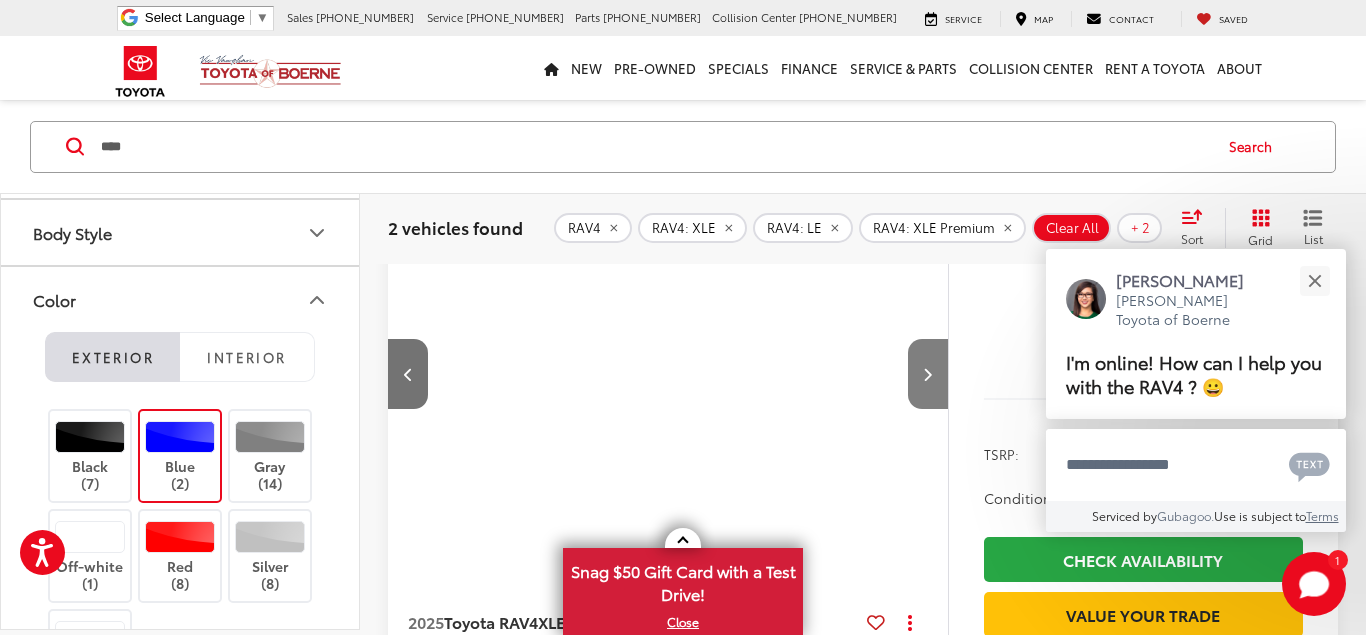 scroll, scrollTop: 0, scrollLeft: 1126, axis: horizontal 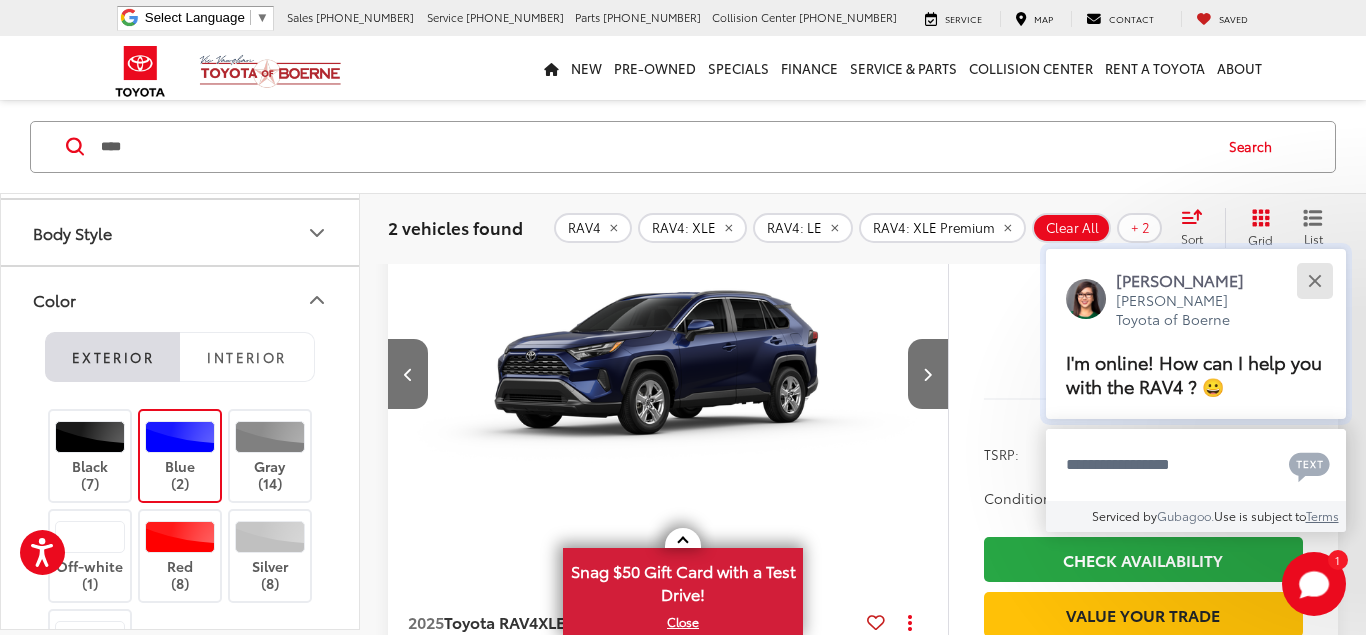click at bounding box center [1314, 280] 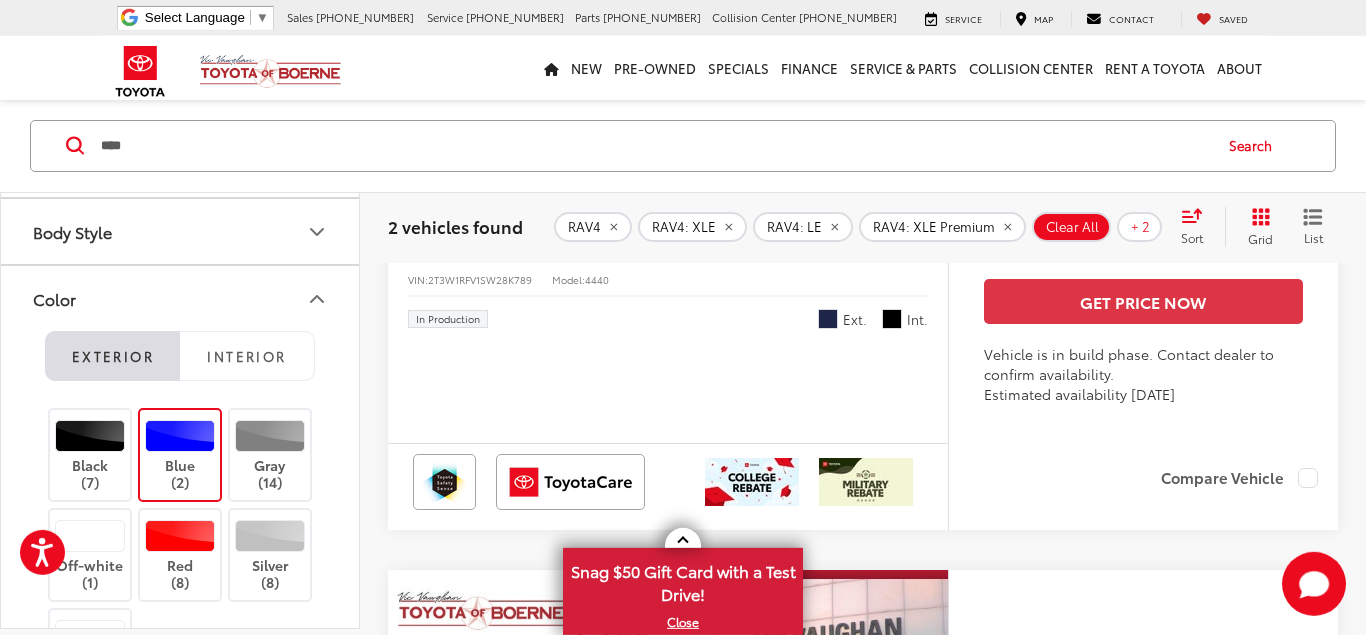 scroll, scrollTop: 612, scrollLeft: 0, axis: vertical 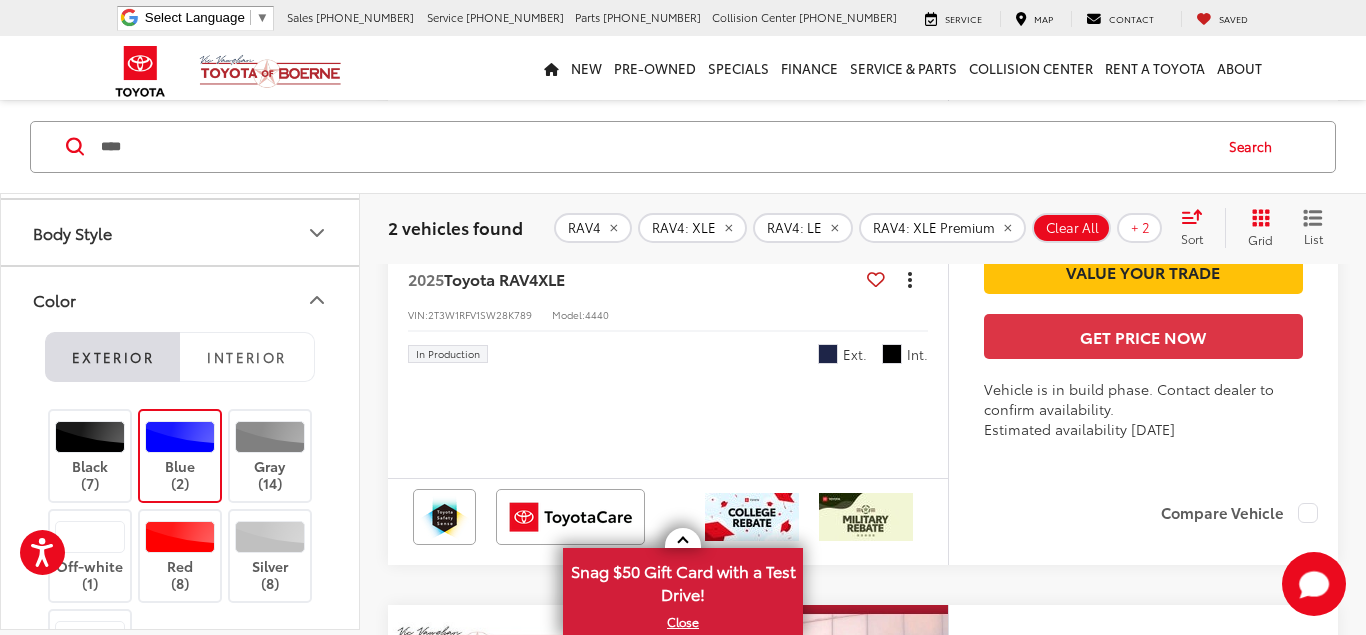 click at bounding box center (910, 278) 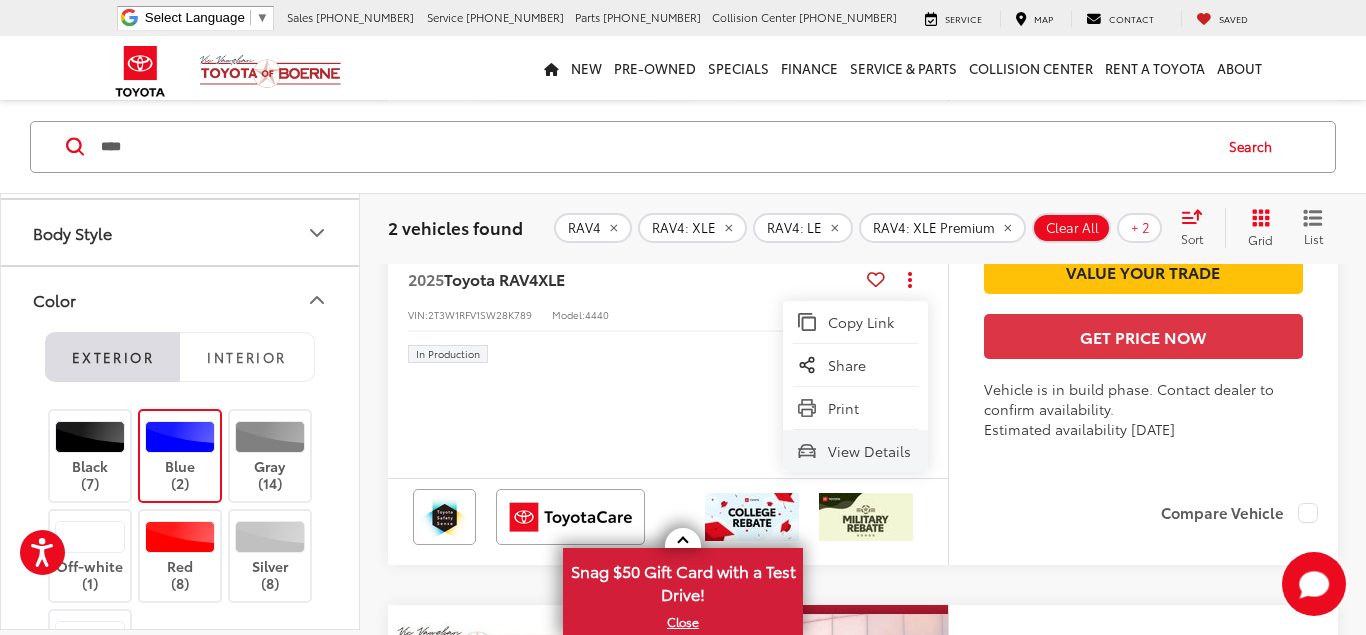 click on "View Details" at bounding box center (870, 451) 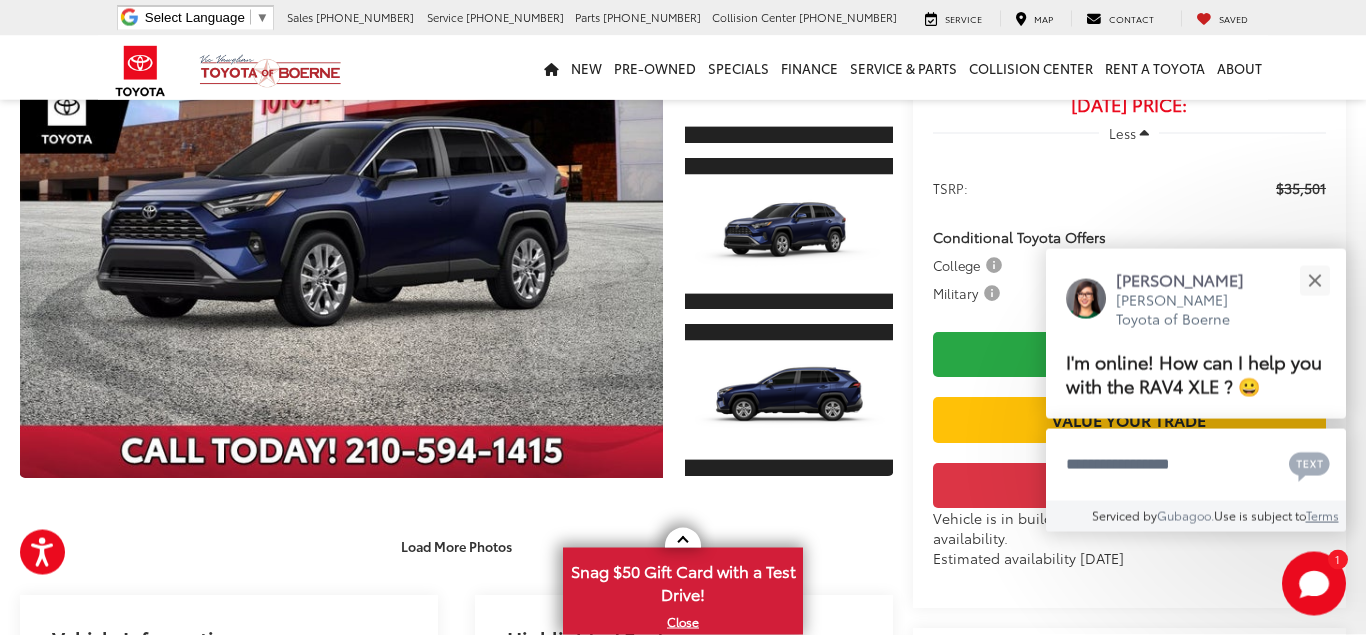 scroll, scrollTop: 102, scrollLeft: 0, axis: vertical 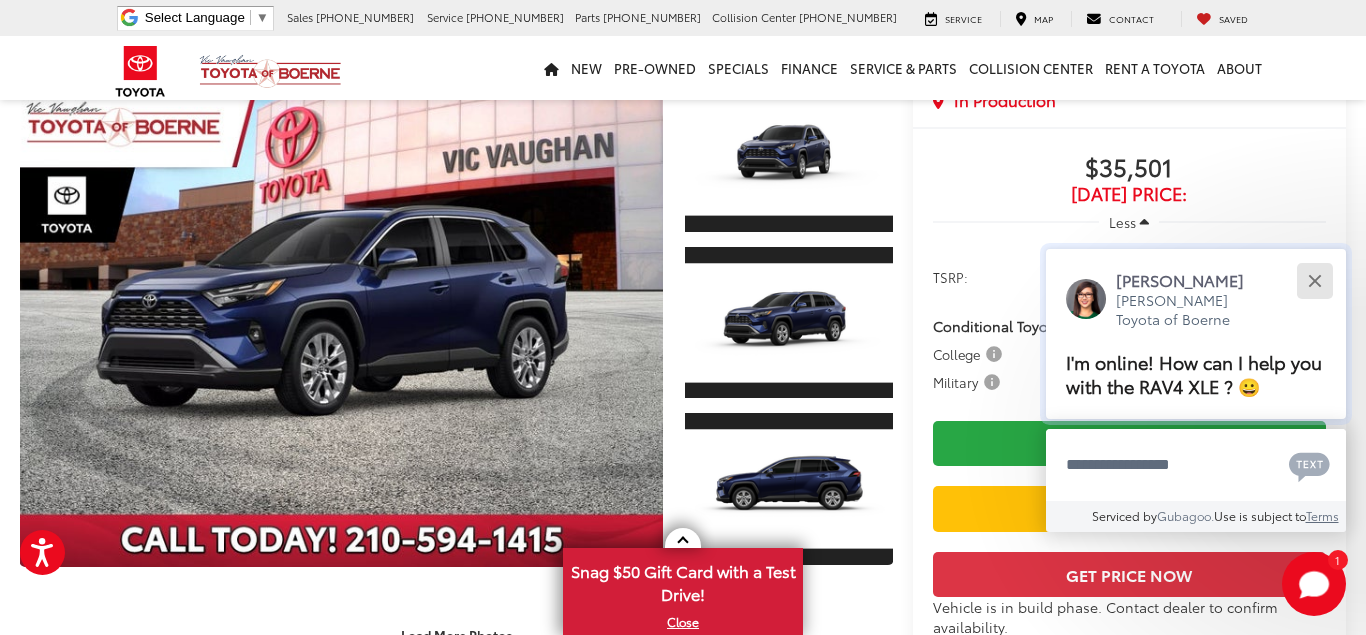 click at bounding box center (1314, 280) 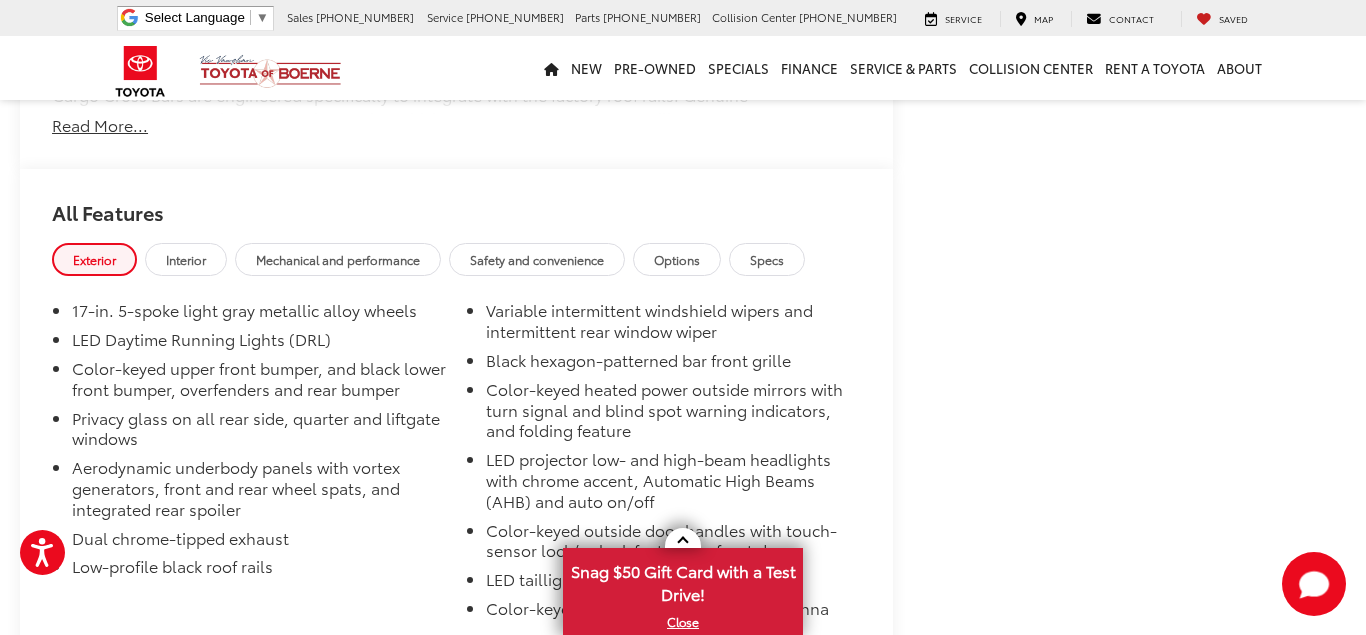 scroll, scrollTop: 1224, scrollLeft: 0, axis: vertical 